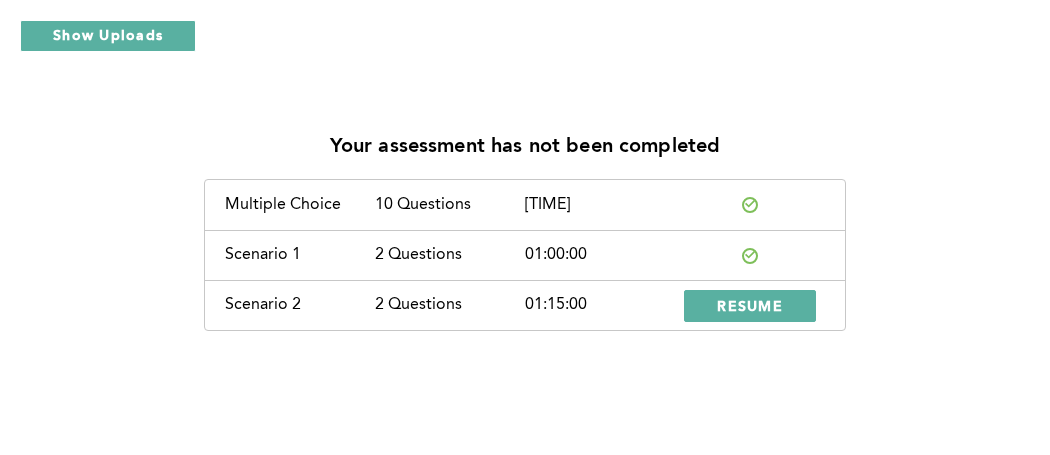 scroll, scrollTop: 0, scrollLeft: 0, axis: both 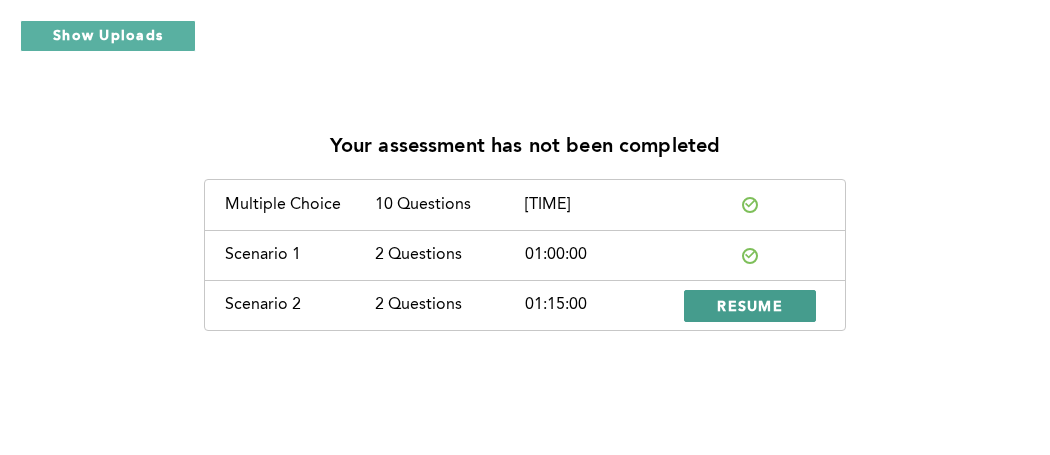 click on "RESUME" at bounding box center [750, 305] 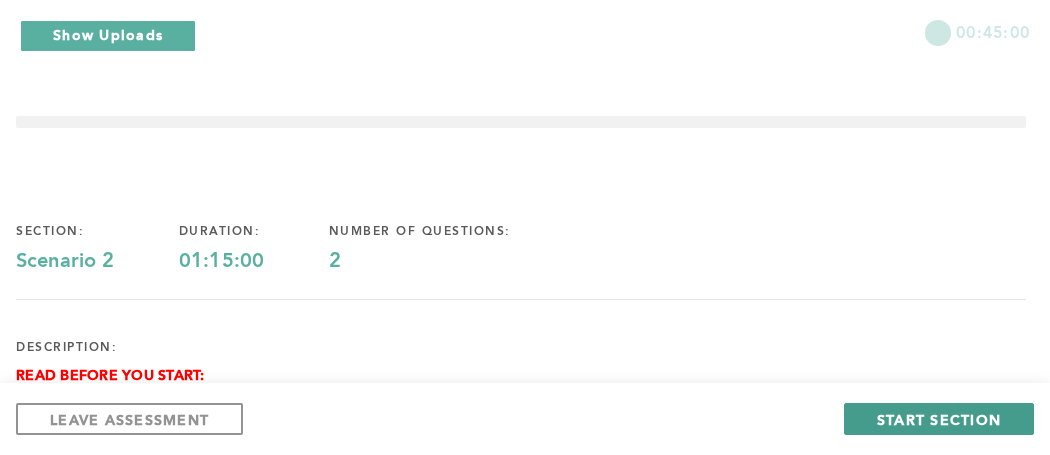 click on "START SECTION" at bounding box center [939, 419] 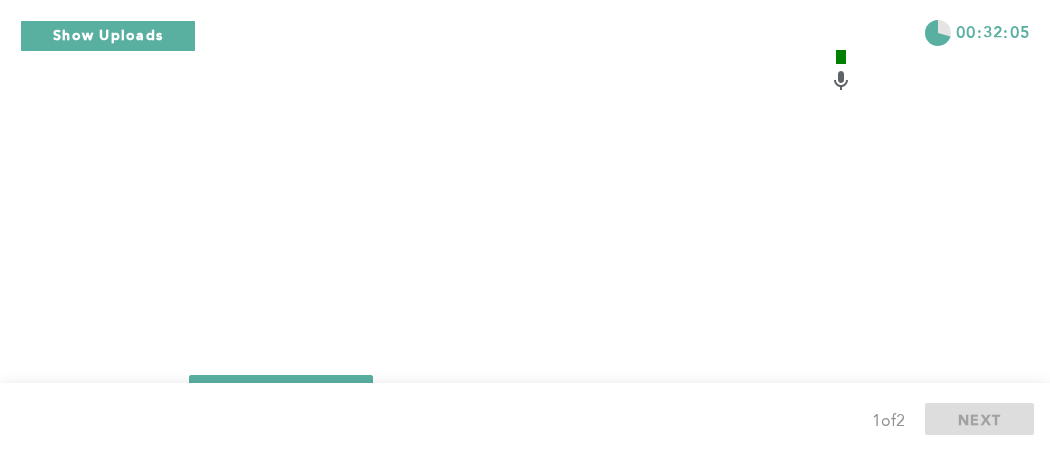 scroll, scrollTop: 856, scrollLeft: 0, axis: vertical 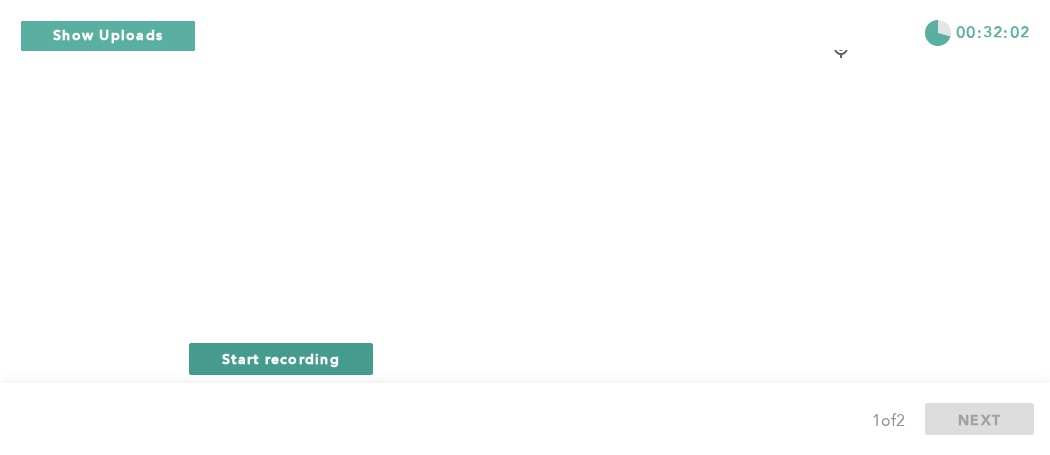 click on "Start recording" at bounding box center [281, 359] 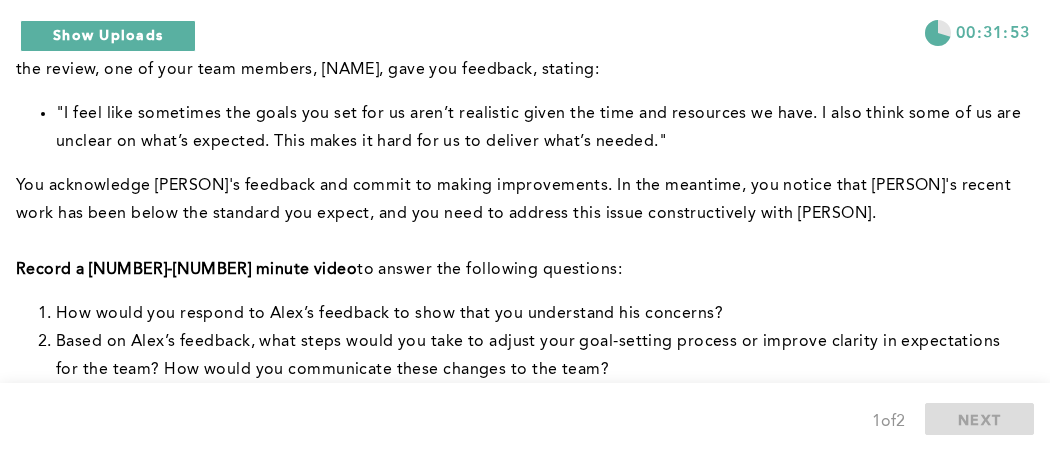 scroll, scrollTop: 296, scrollLeft: 0, axis: vertical 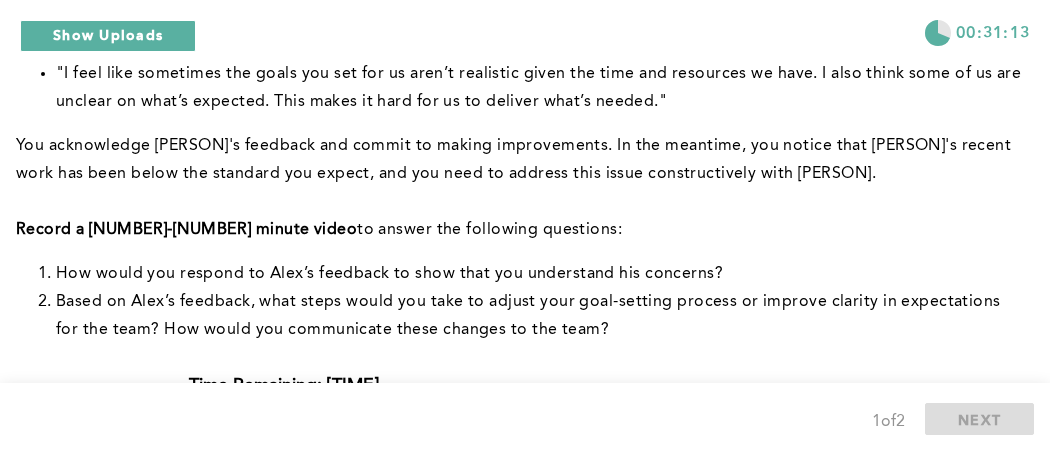 click on "Note:  You will answer two questions about this scenario: one recorded and one written. ﻿Context:  You’ve recently conducted a team review to address missed performance targets over the past month. During the review, one of your team members, Alex, gave you feedback, stating: "I feel like sometimes the goals you set for us aren’t realistic given the time and resources we have. I also think some of us are unclear on what’s expected. This makes it hard for us to deliver what’s needed." You acknowledge Alex’s feedback and commit to making improvements. In the meantime, you notice that Alex’s recent work has been below the standard you expect, and you need to address this issue constructively with him. Record a 3-5 minute video  to answer the following questions:  How would you respond to Alex’s feedback to show that you understand his concerns?" at bounding box center [521, 138] 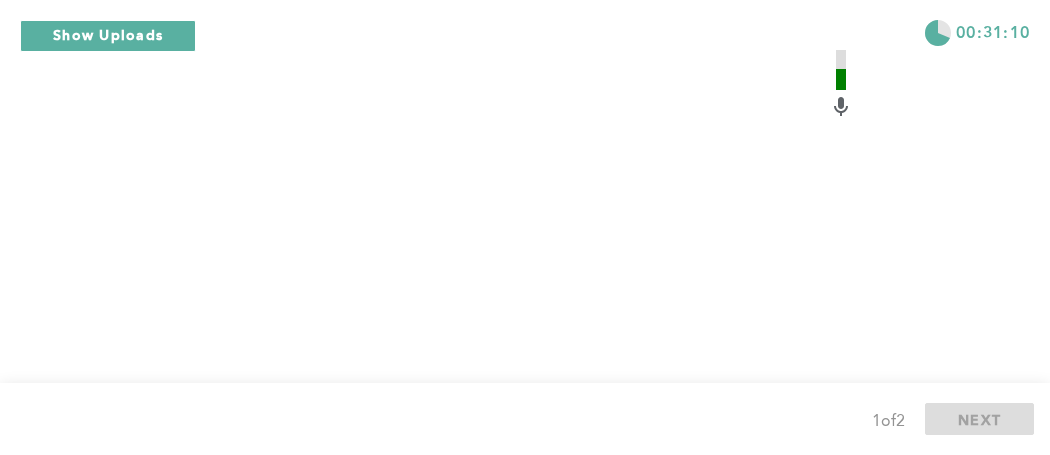 scroll, scrollTop: 936, scrollLeft: 0, axis: vertical 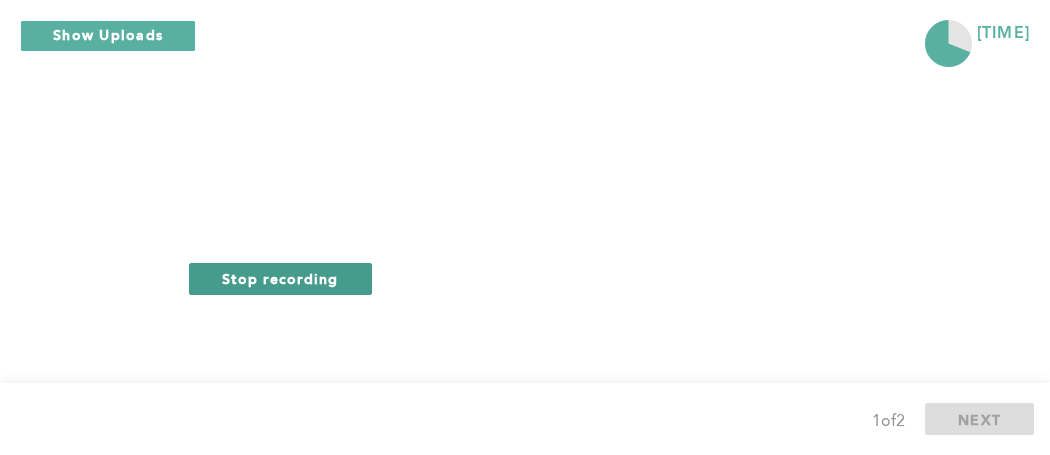 click on "Stop recording" at bounding box center (280, 278) 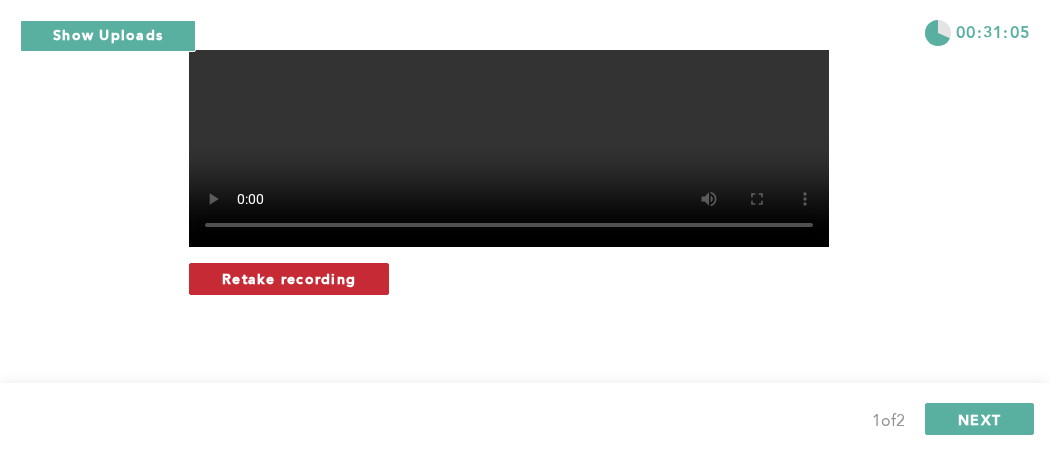 click on "Retake recording" at bounding box center [289, 278] 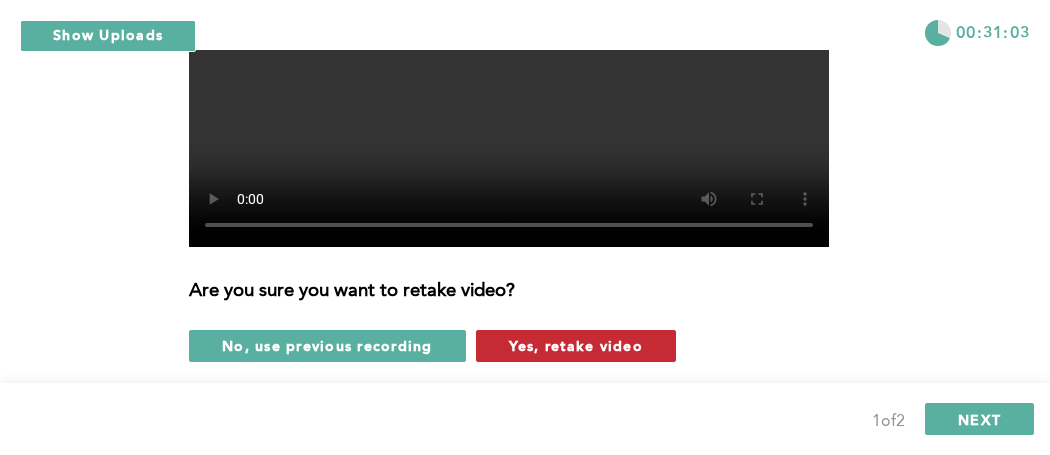 click on "Yes, retake video" at bounding box center (576, 346) 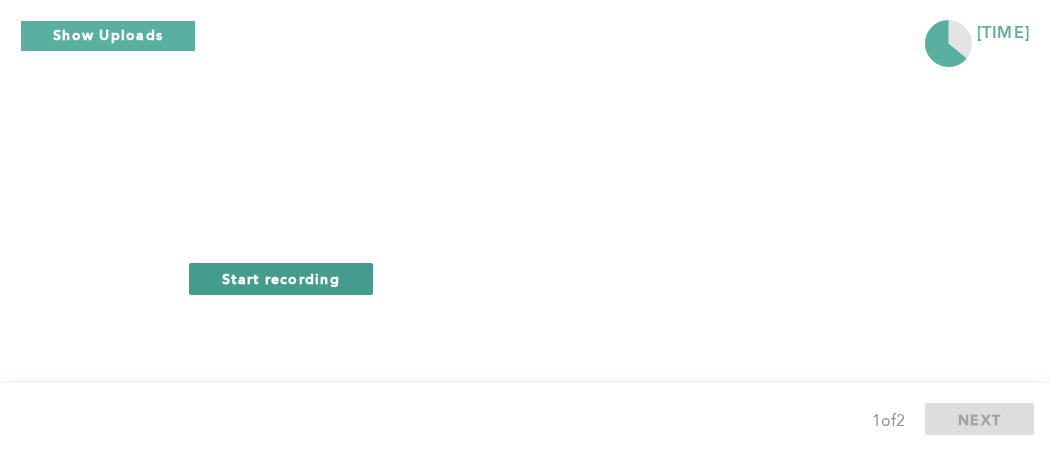 click on "Start recording" at bounding box center [281, 279] 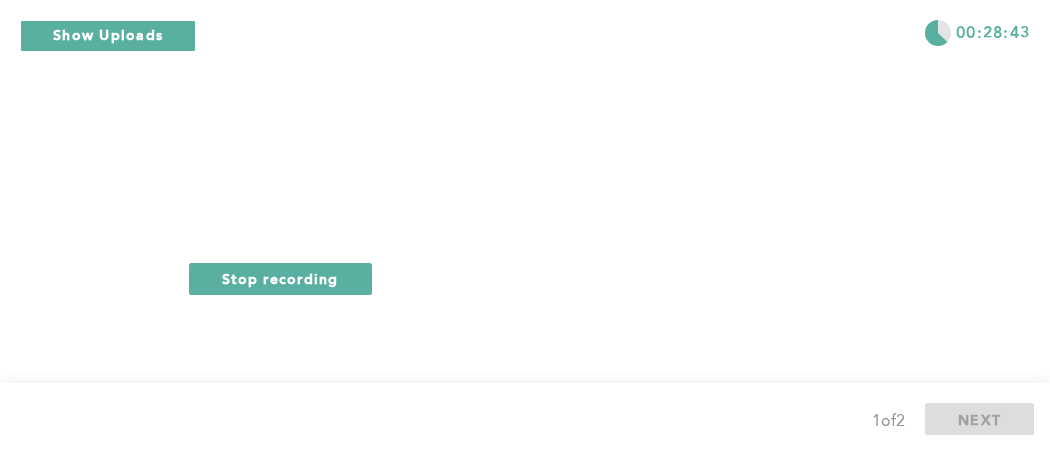 click on "Stop recording" at bounding box center [280, 279] 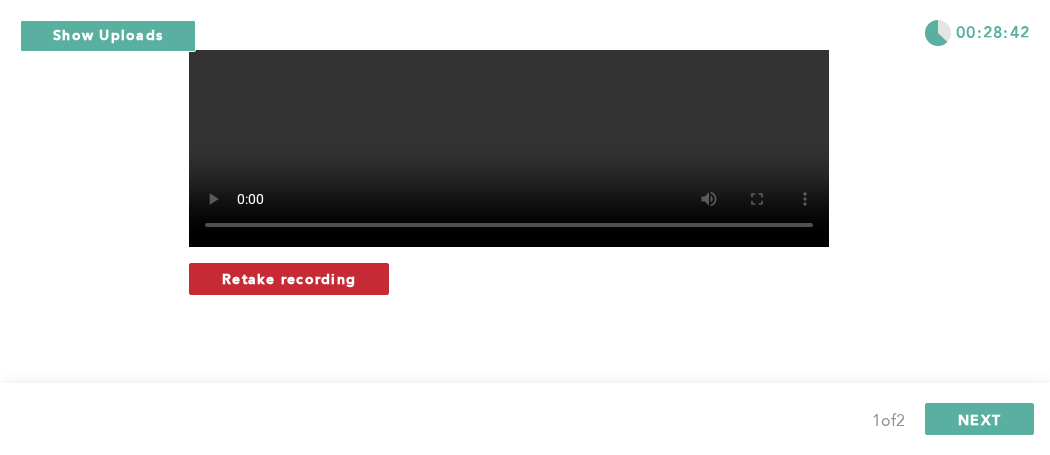 click on "Retake recording" at bounding box center [289, 279] 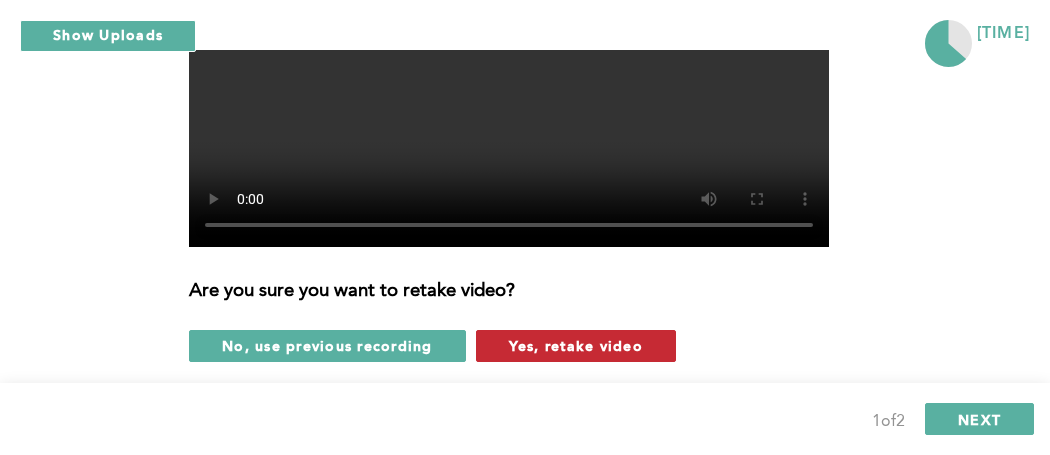 click on "Yes, retake video" at bounding box center [576, 346] 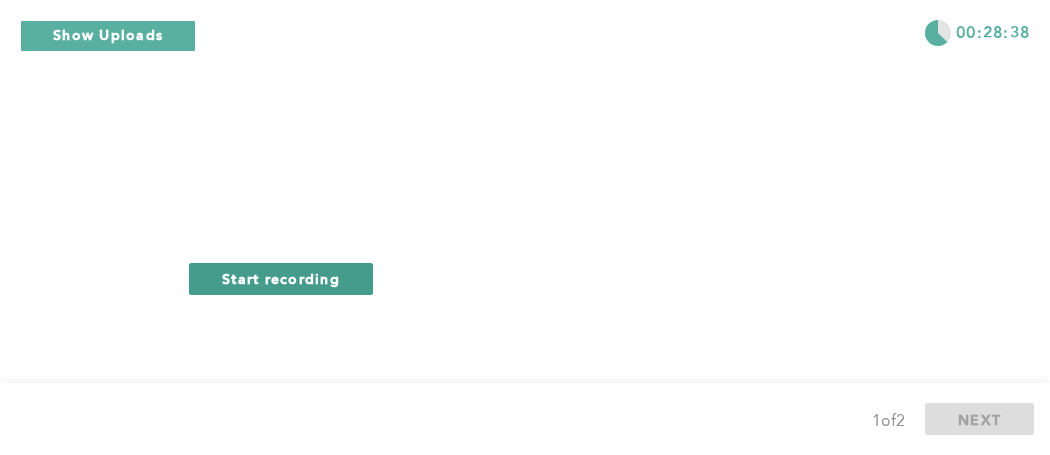 click on "Start recording" at bounding box center (281, 279) 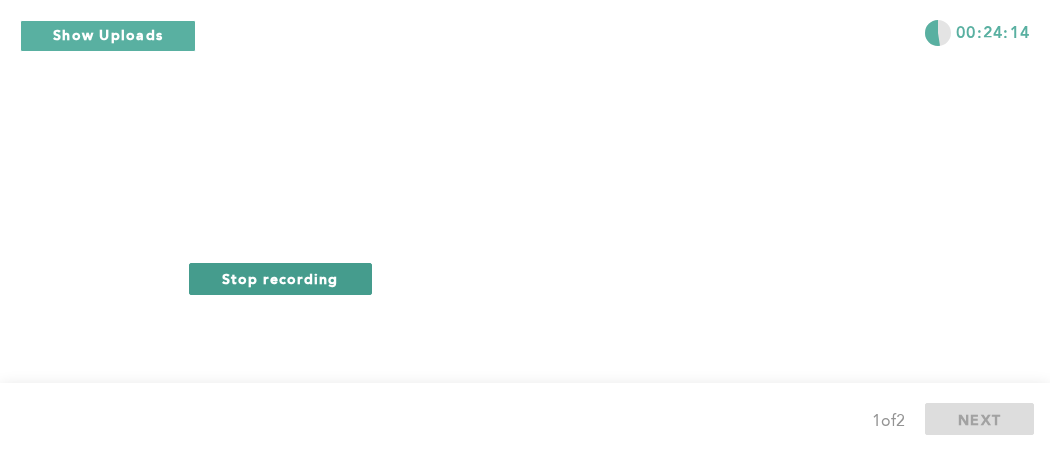 click on "Stop recording" at bounding box center (280, 278) 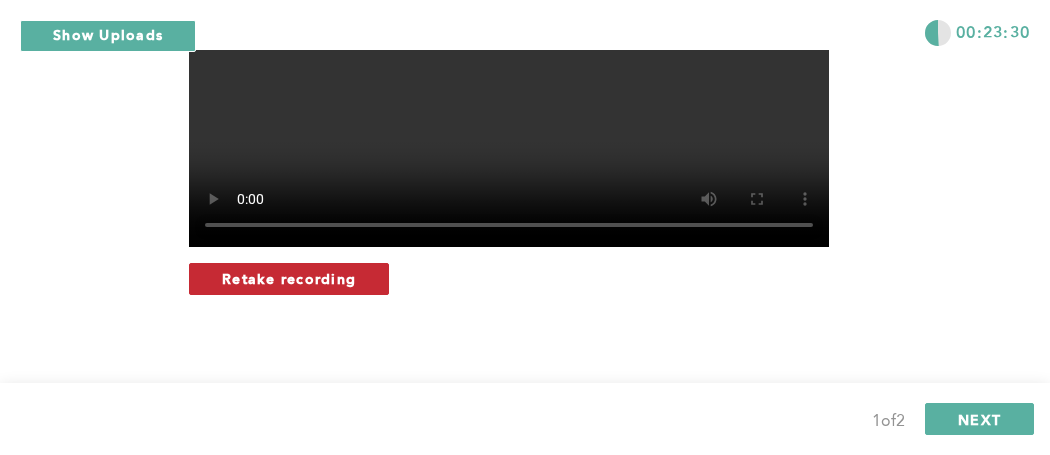 click on "Retake recording" at bounding box center (289, 278) 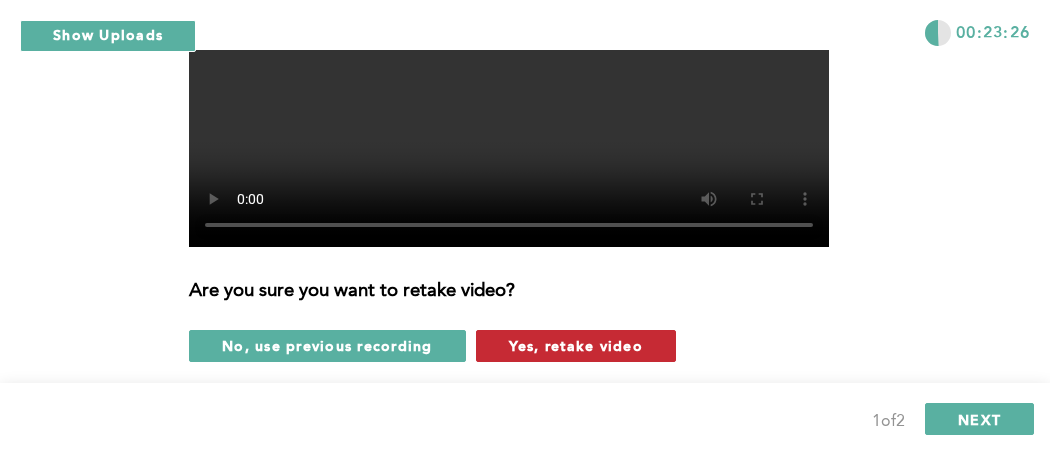 click on "Yes, retake video" at bounding box center (576, 345) 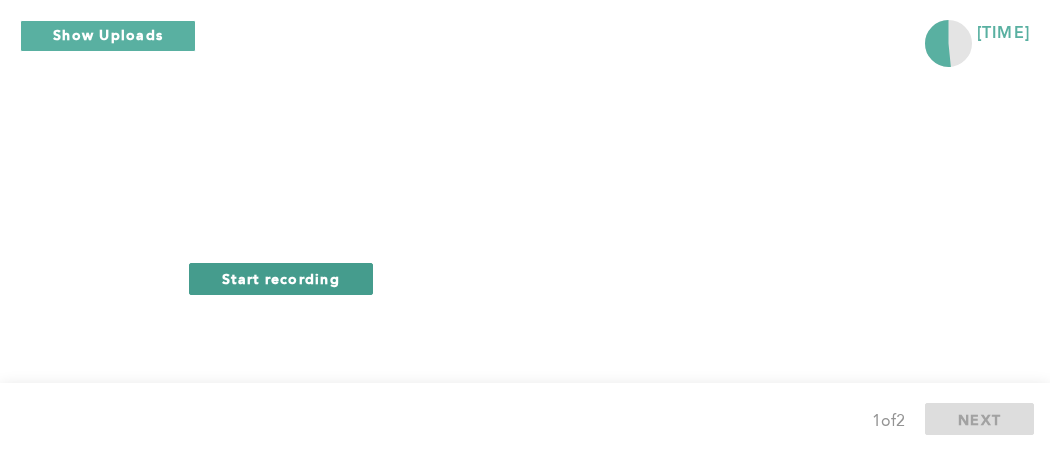 click on "Start recording" at bounding box center (281, 278) 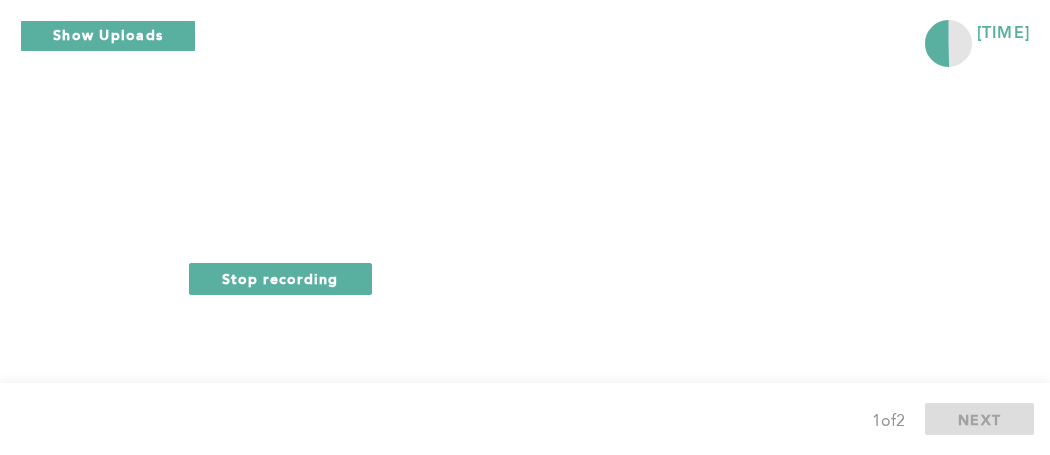 click on "Stop recording" at bounding box center [280, 278] 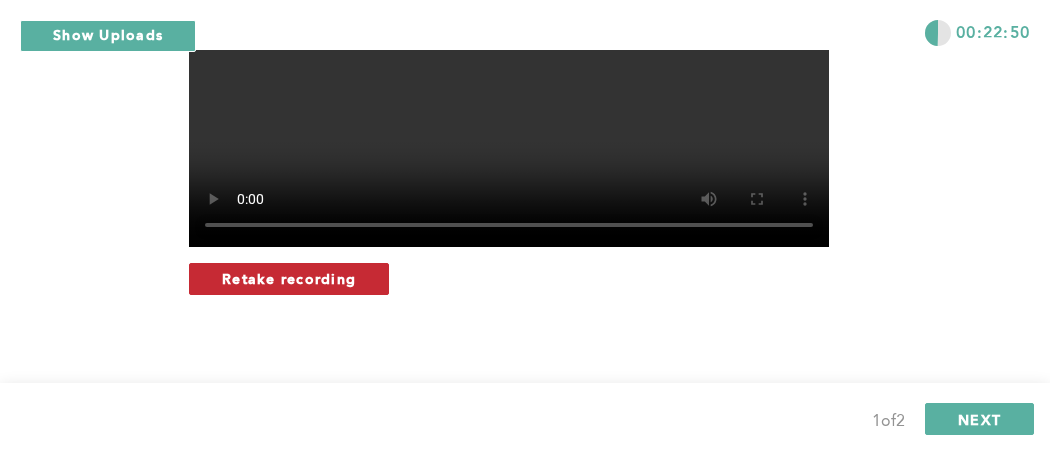 click on "Retake recording" at bounding box center [289, 279] 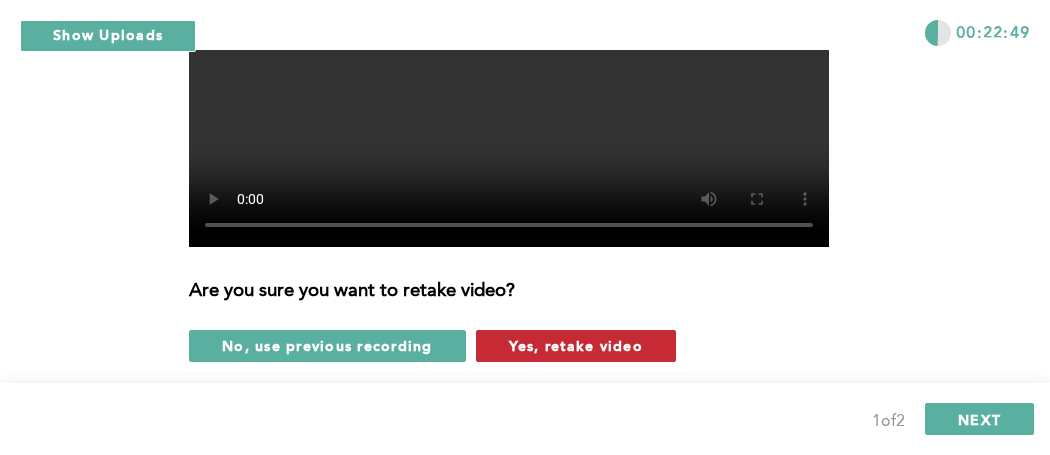 click on "Yes, retake video" at bounding box center (576, 345) 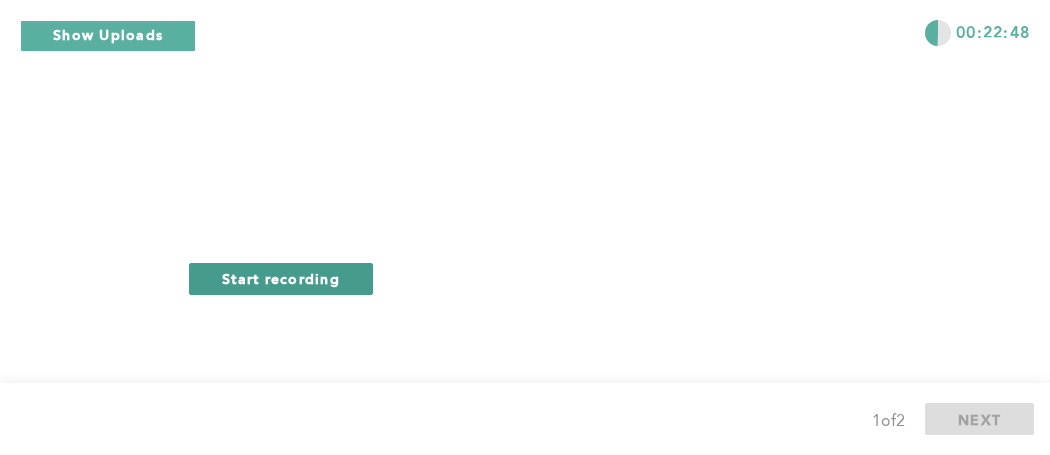 click on "Start recording" at bounding box center (281, 278) 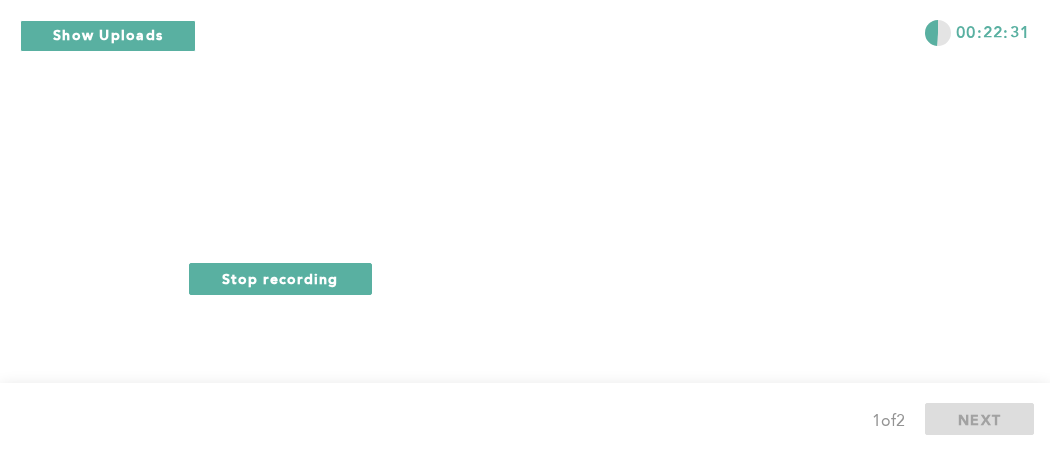 click on "Stop recording" at bounding box center (280, 278) 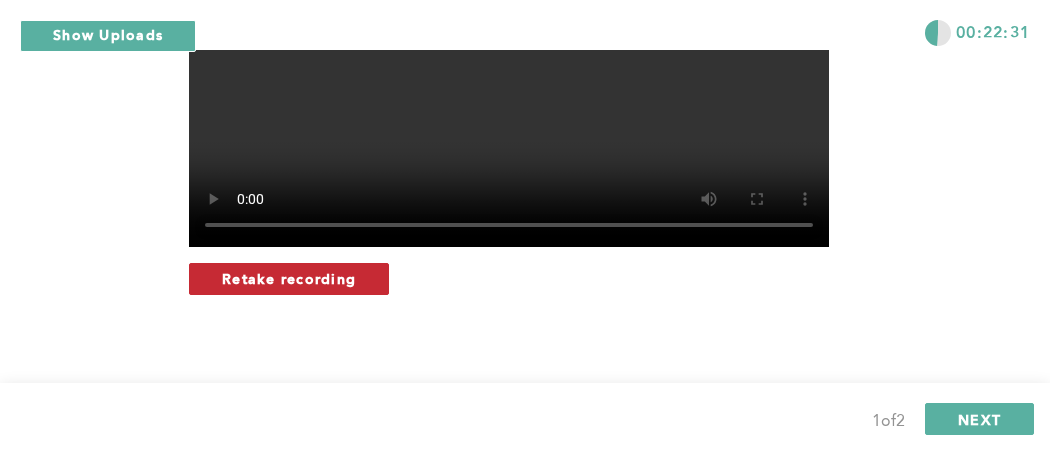 click on "Retake recording" at bounding box center (289, 279) 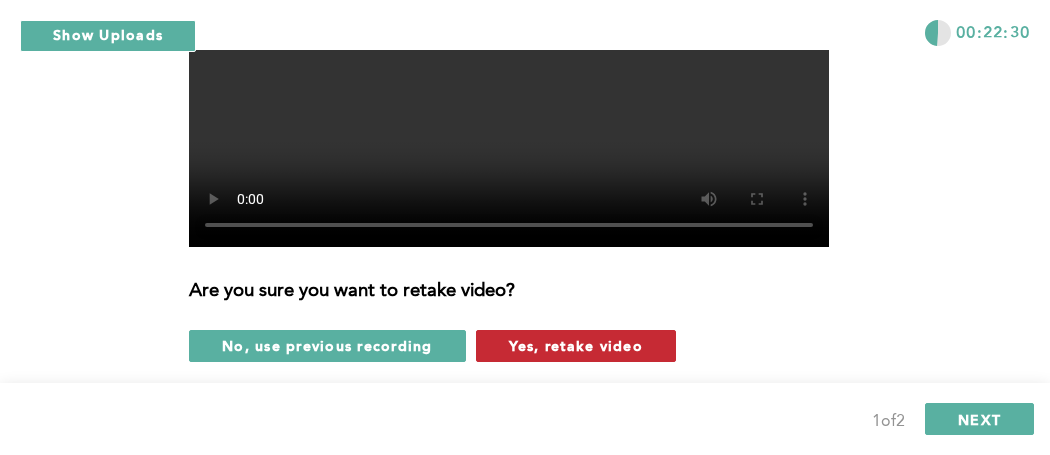 click on "Yes, retake video" at bounding box center [576, 345] 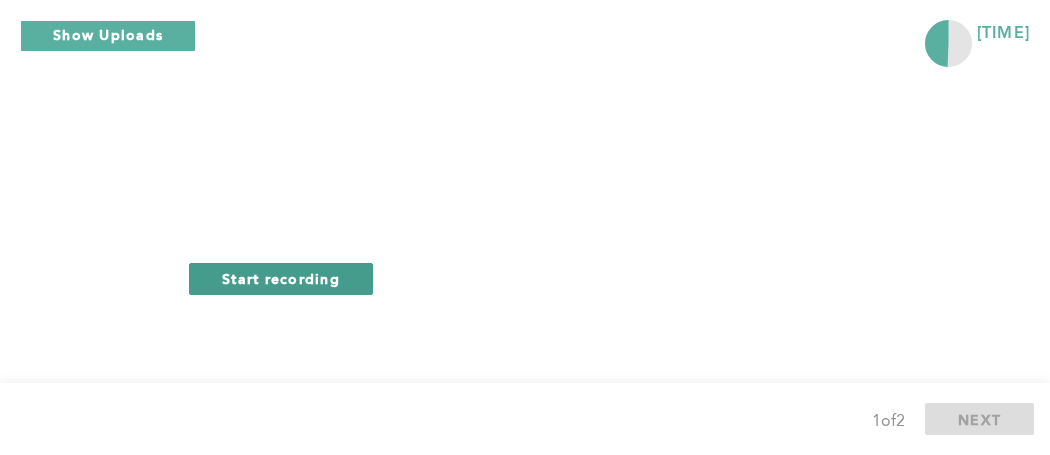 click on "Start recording" at bounding box center (281, 278) 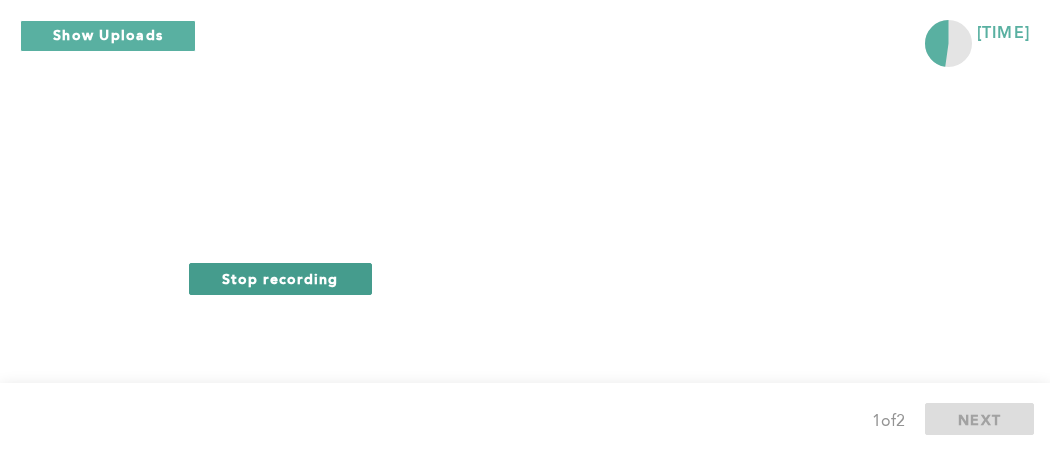 click on "Stop recording" at bounding box center (280, 279) 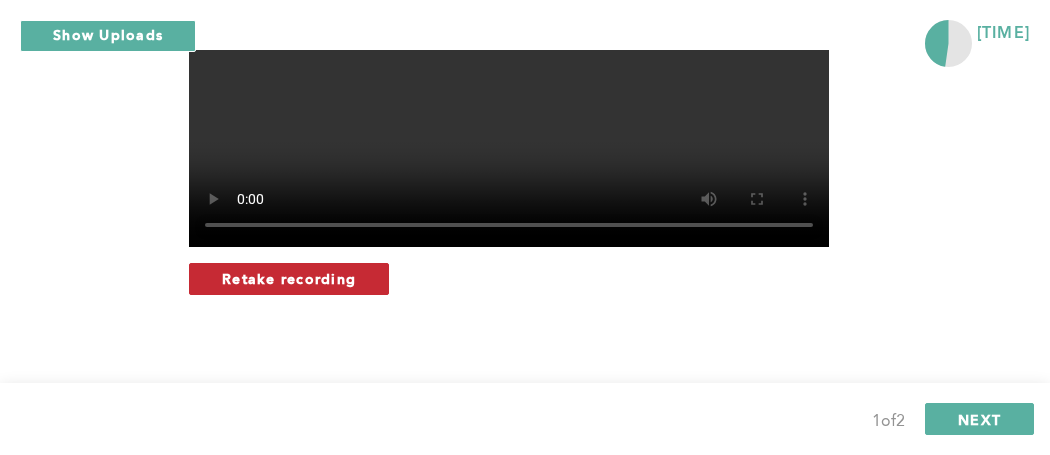 click on "Retake recording" at bounding box center (289, 279) 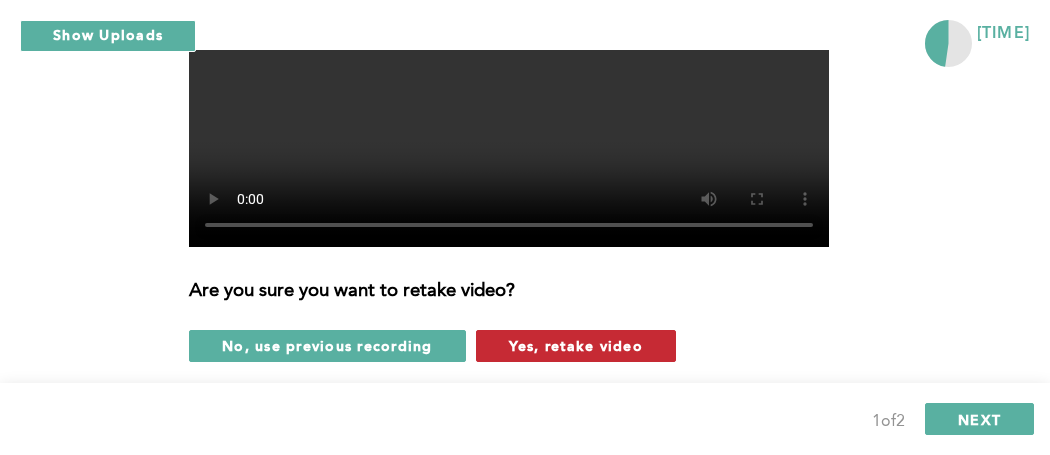 click on "Yes, retake video" at bounding box center (576, 345) 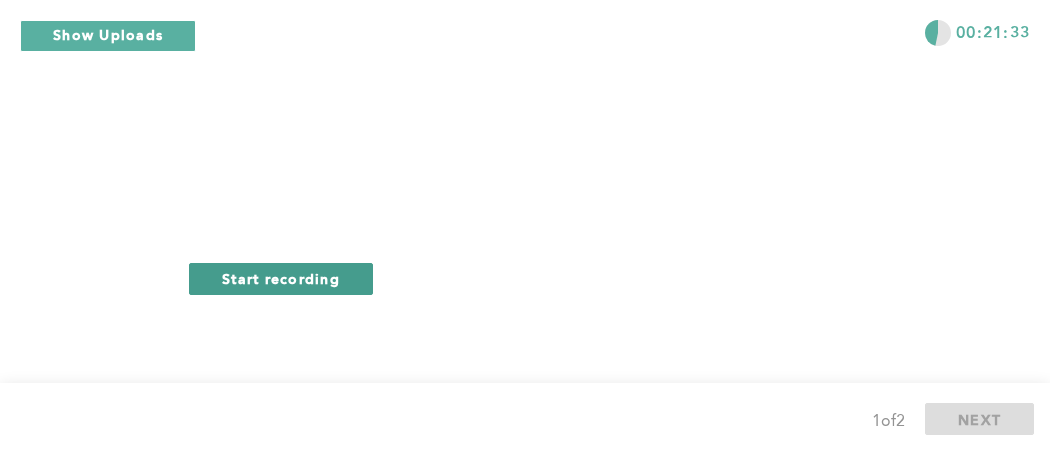click on "Start recording" at bounding box center [281, 278] 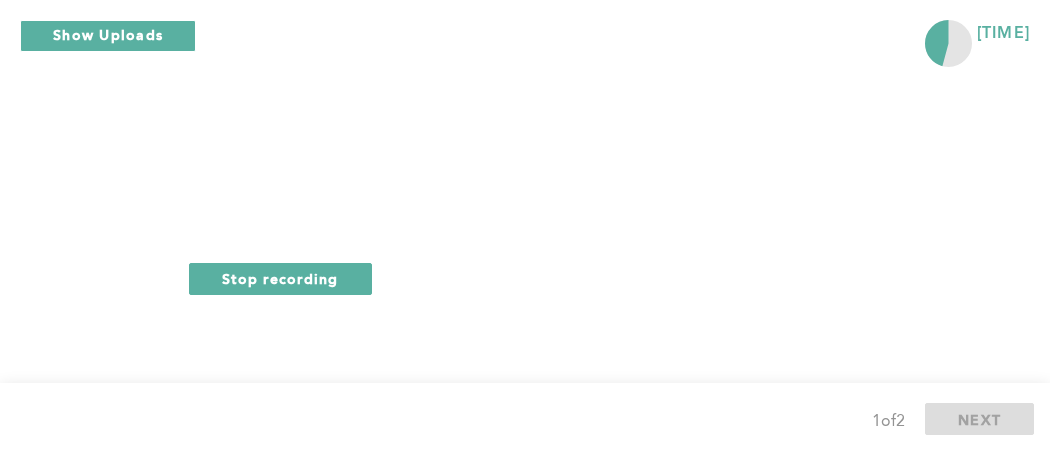 drag, startPoint x: 135, startPoint y: 225, endPoint x: 331, endPoint y: 347, distance: 230.86794 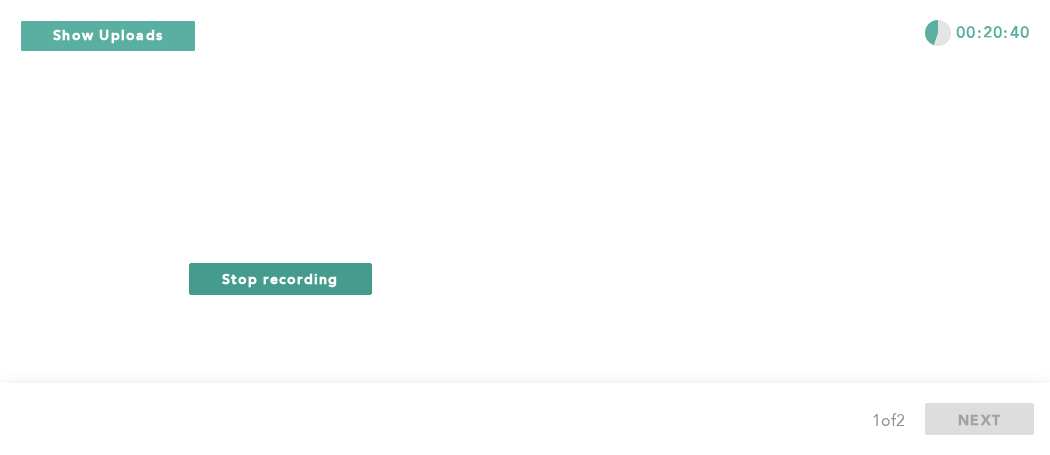 click on "Stop recording" at bounding box center [280, 279] 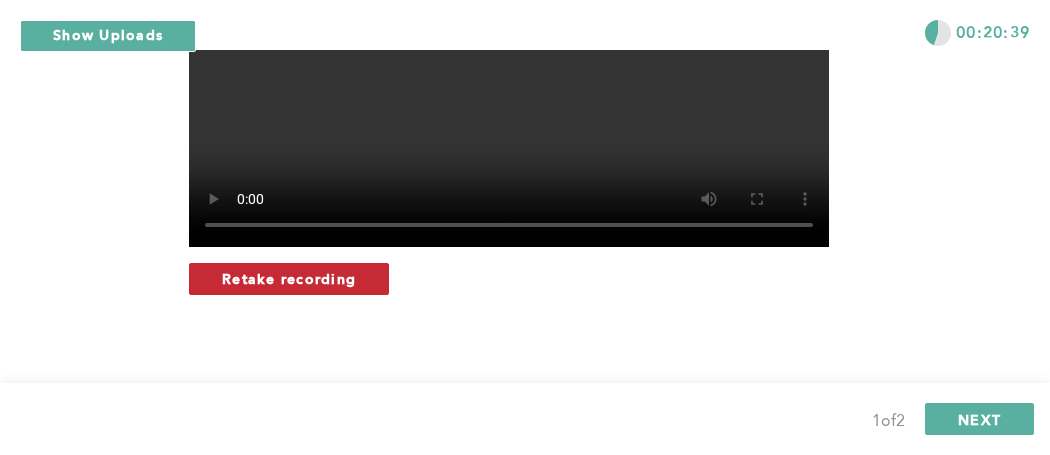 click on "Retake recording" at bounding box center [289, 278] 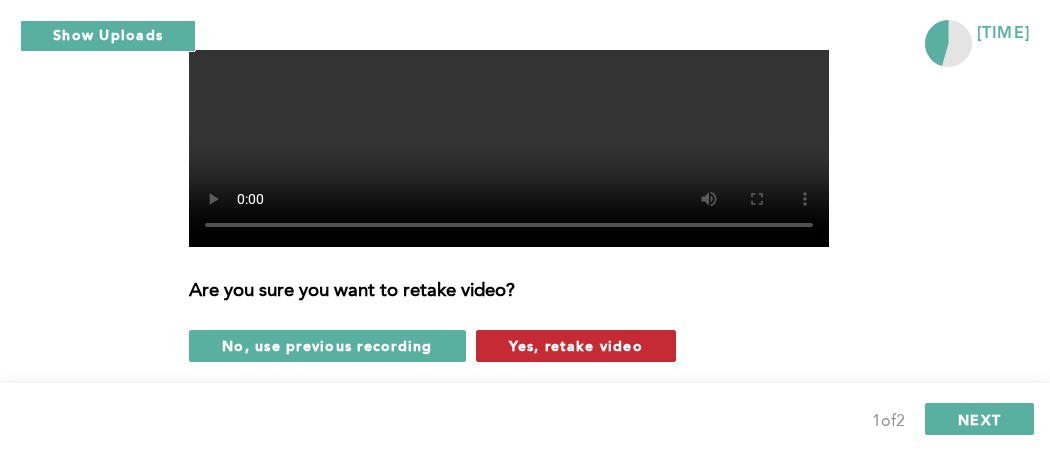 click on "Yes, retake video" at bounding box center (576, 345) 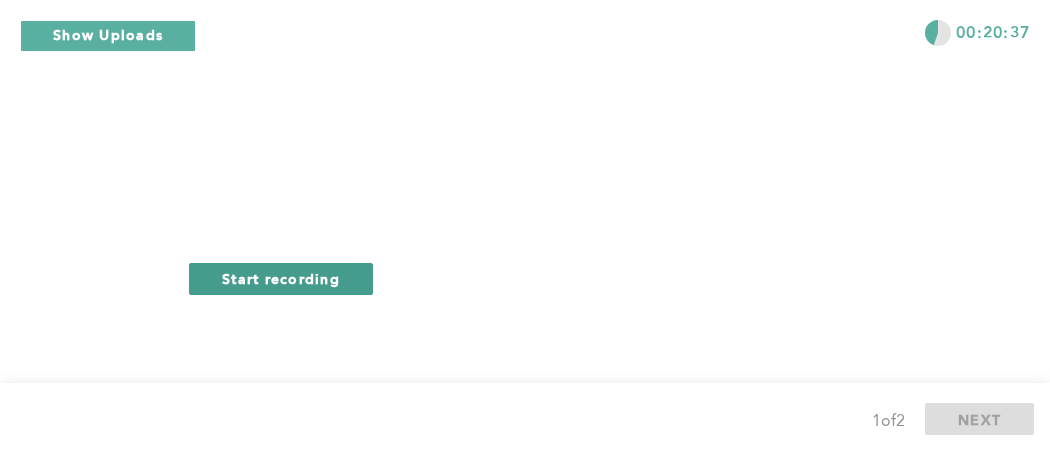 click on "Start recording" at bounding box center (281, 278) 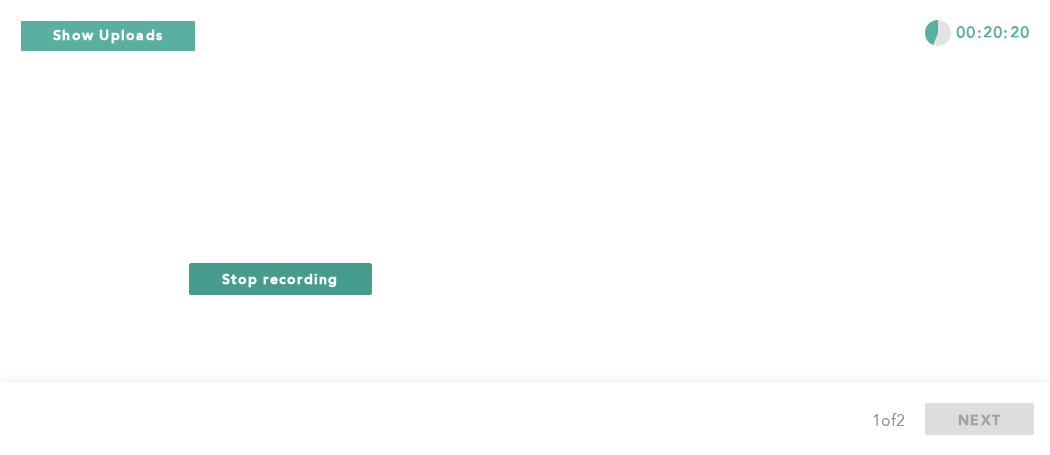 click on "Stop recording" at bounding box center (280, 279) 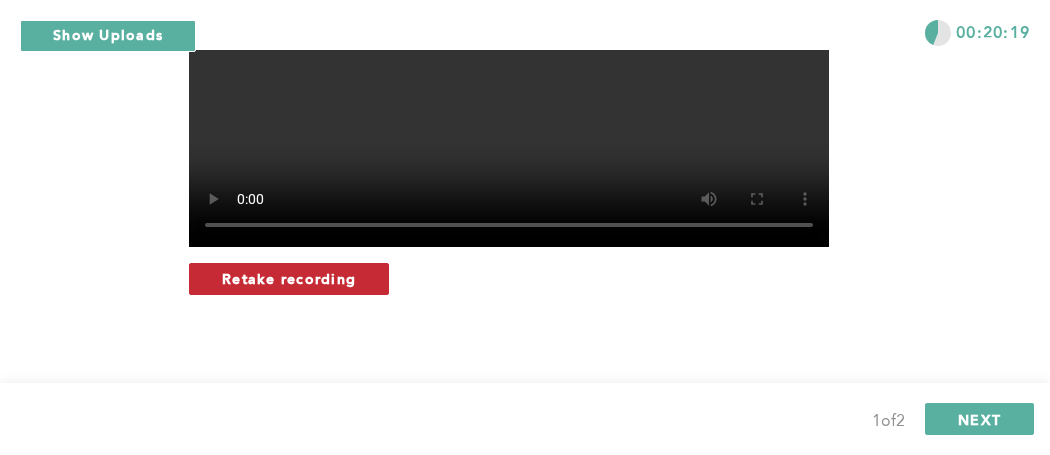 click on "Retake recording" at bounding box center [289, 279] 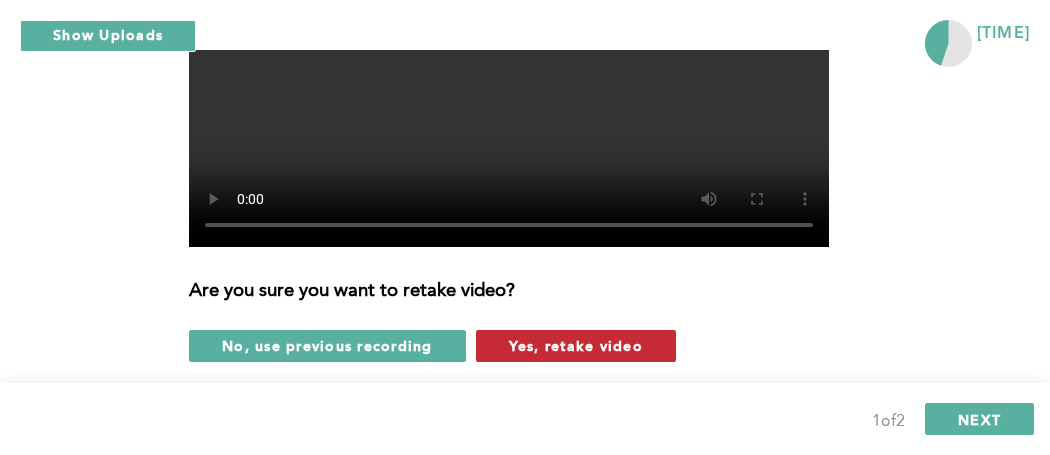 click on "Yes, retake video" at bounding box center (576, 346) 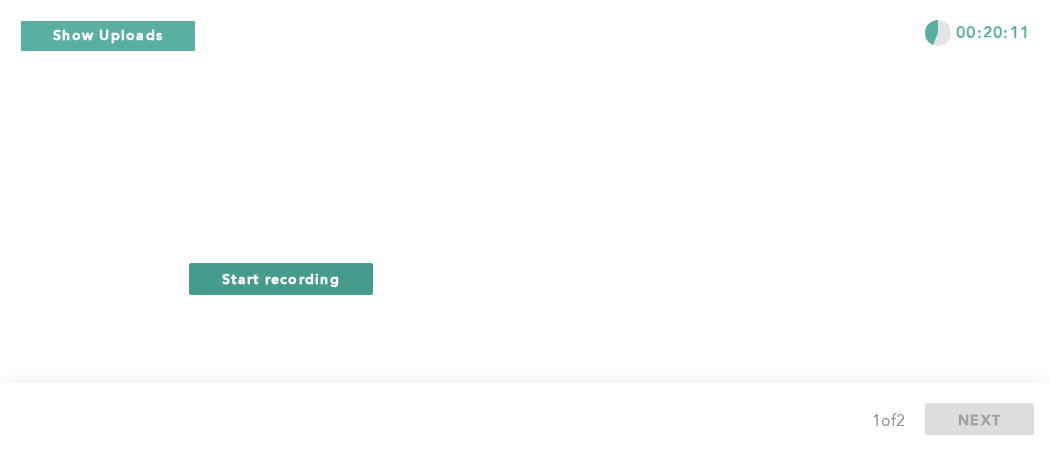click on "Start recording" at bounding box center (281, 278) 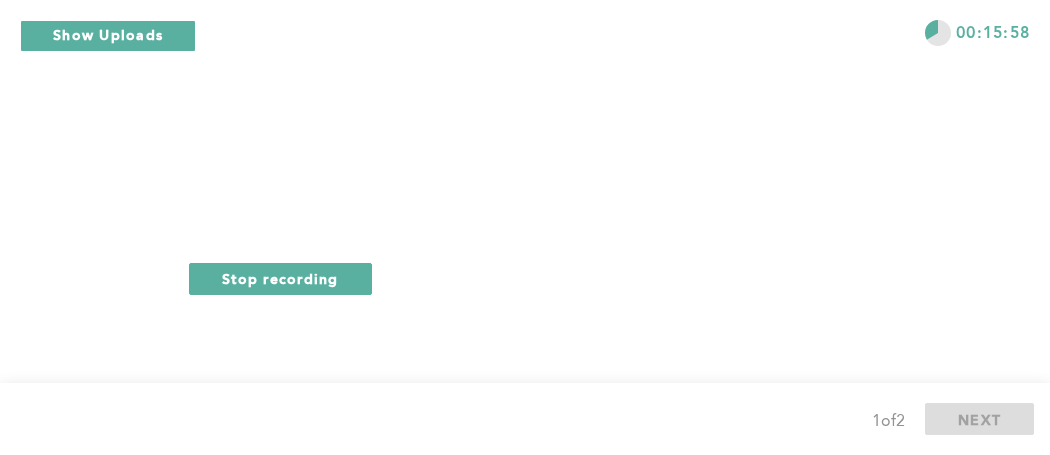 click on "Stop recording" at bounding box center (280, 278) 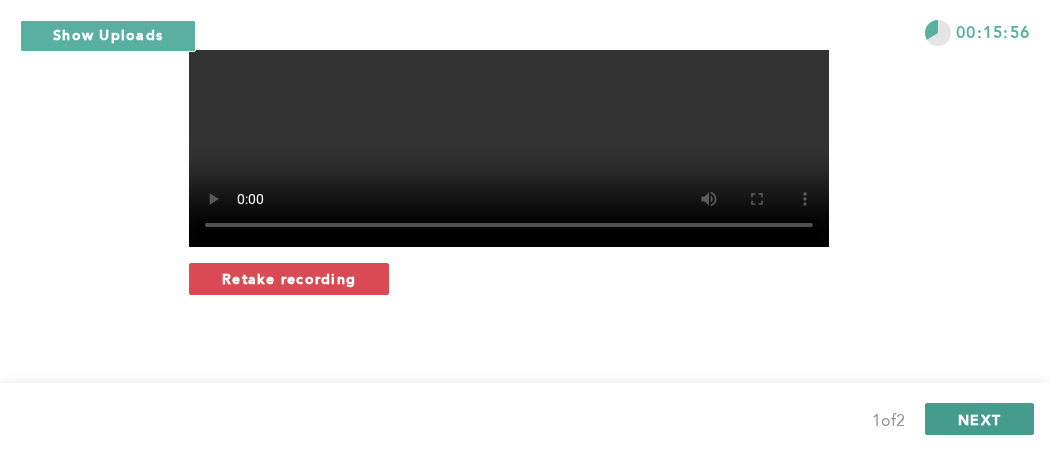 click on "NEXT" at bounding box center (979, 419) 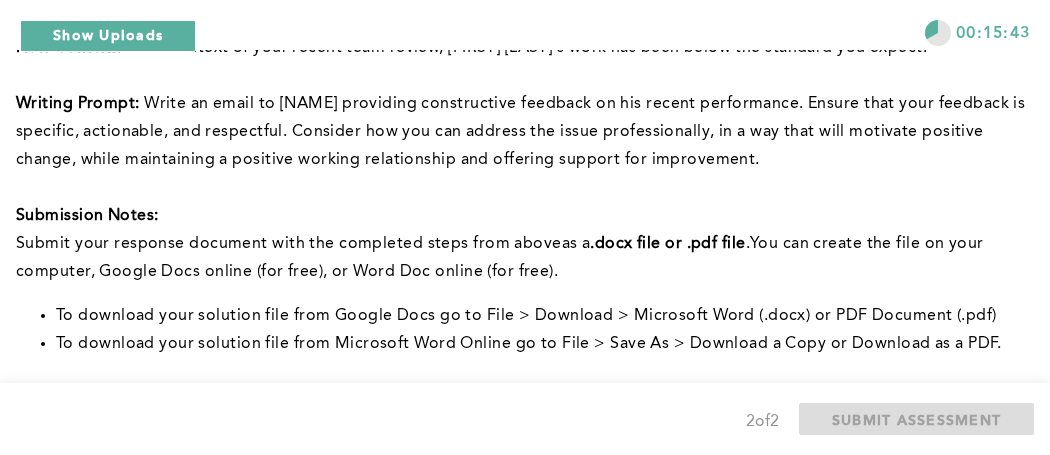 scroll, scrollTop: 399, scrollLeft: 0, axis: vertical 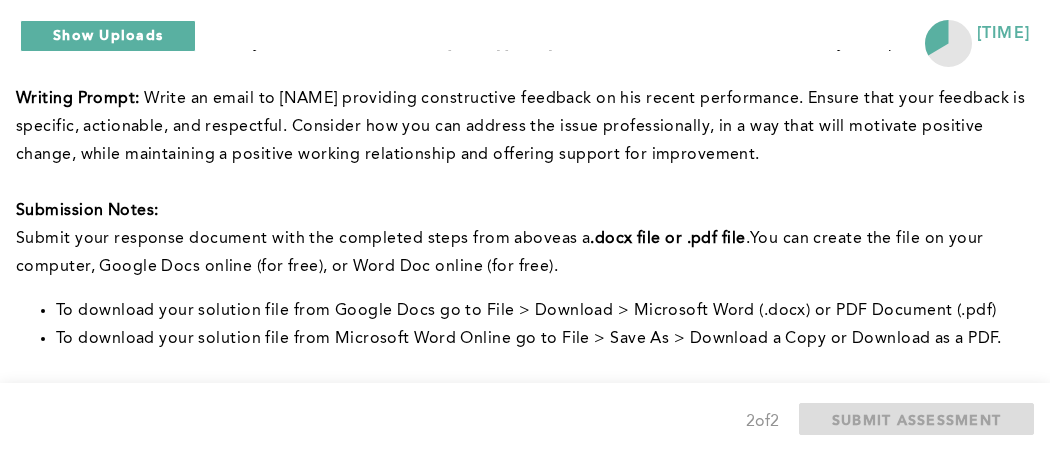 click on "Submission Notes:" at bounding box center (521, 211) 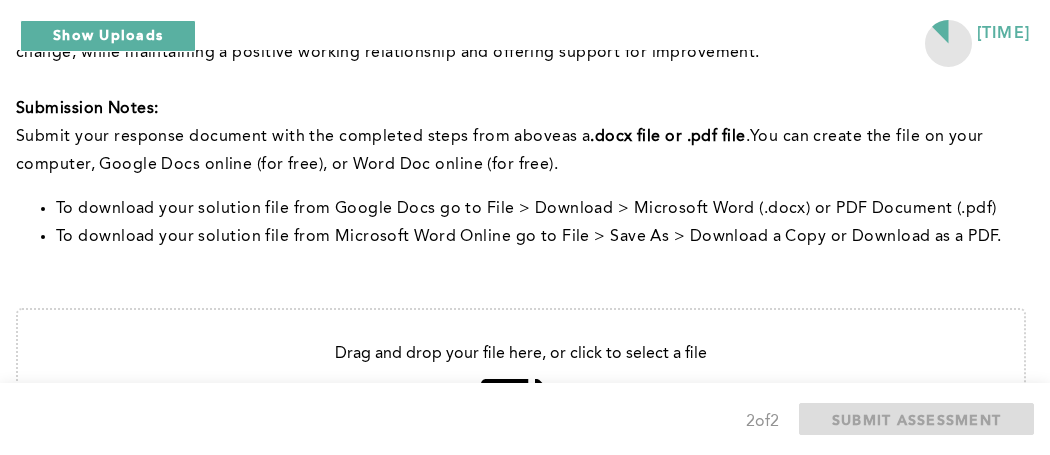 scroll, scrollTop: 495, scrollLeft: 0, axis: vertical 